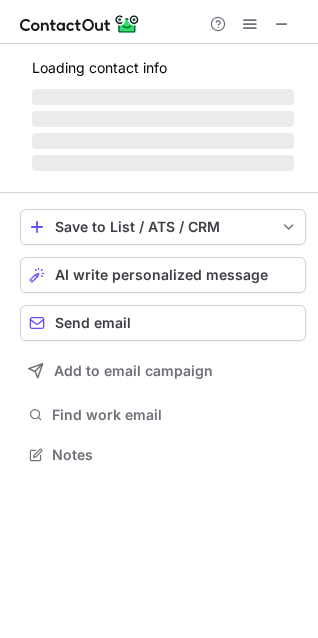 scroll, scrollTop: 0, scrollLeft: 0, axis: both 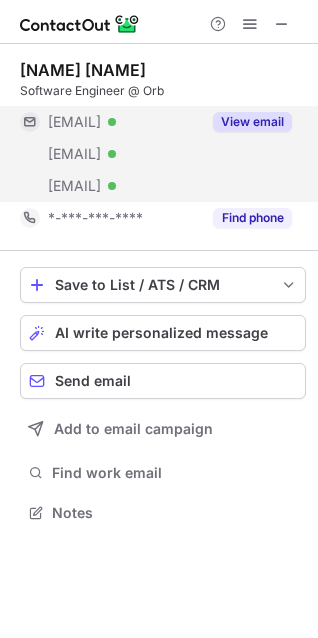 click on "View email" at bounding box center [252, 122] 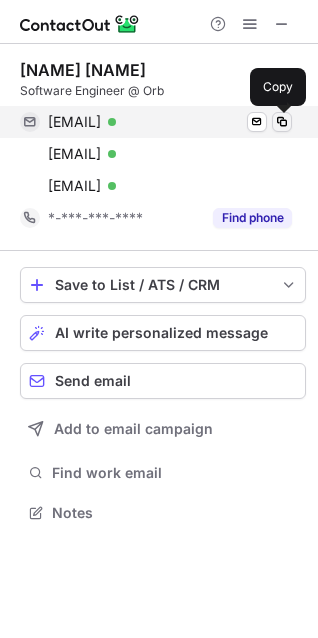 click at bounding box center (282, 122) 